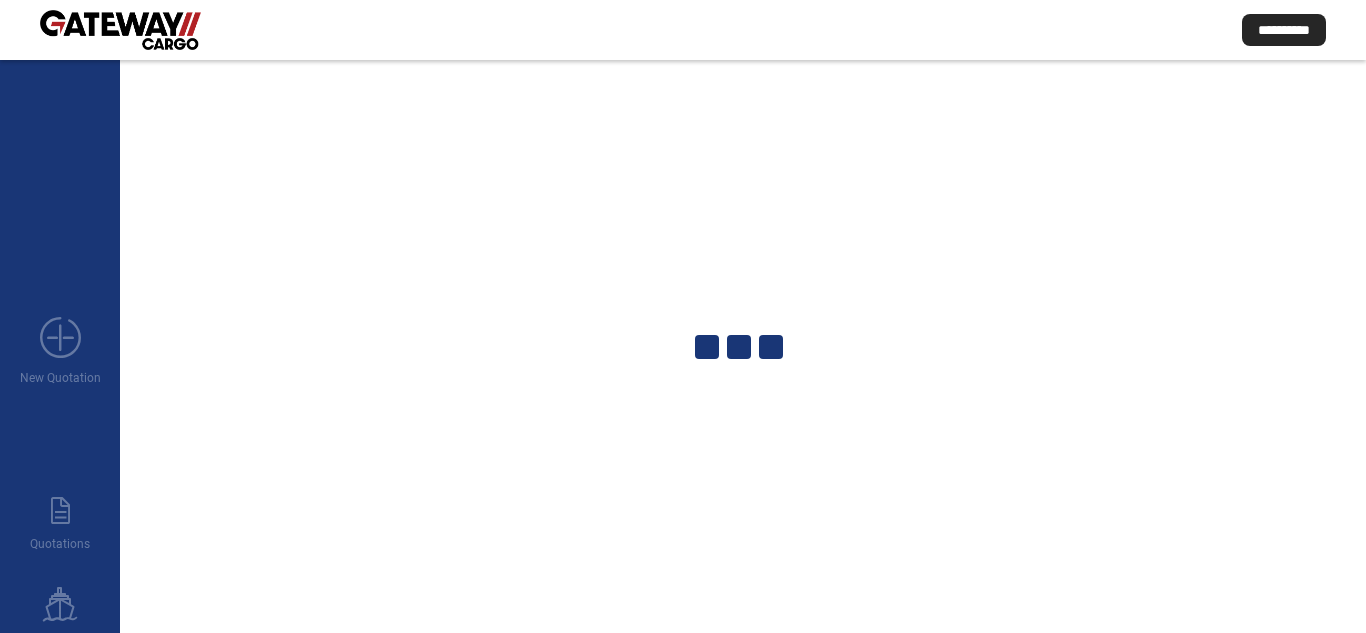 scroll, scrollTop: 100, scrollLeft: 0, axis: vertical 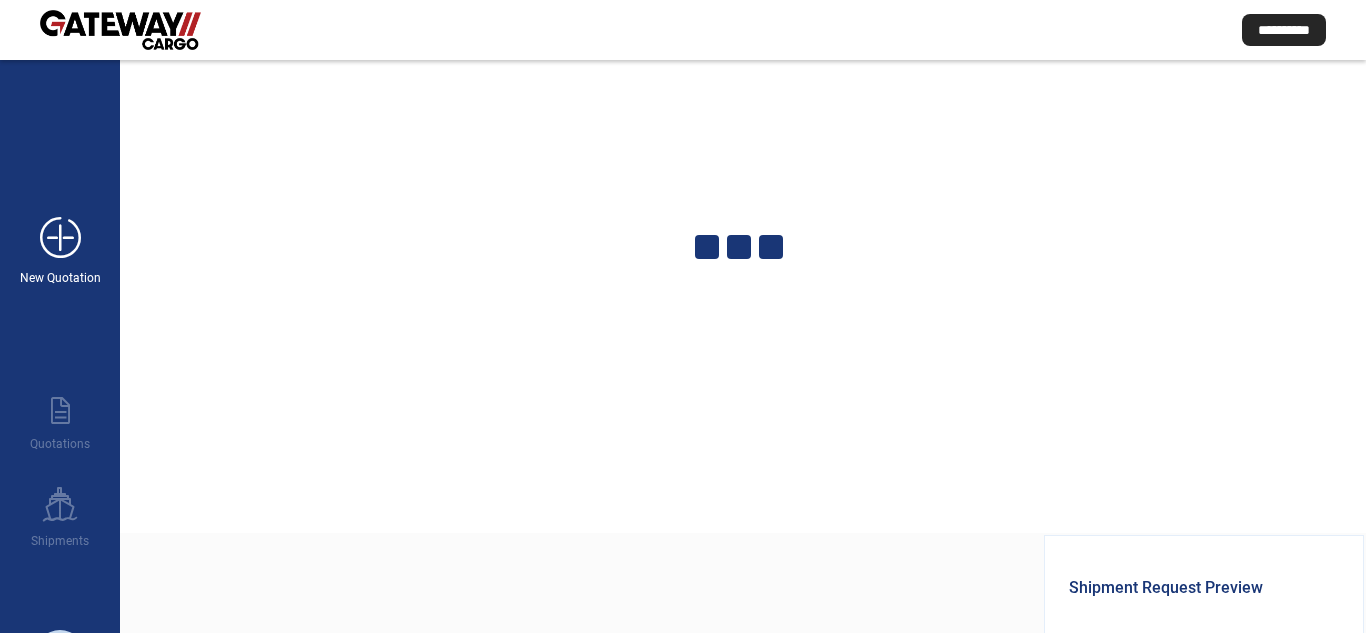 click on "add_new" at bounding box center [60, 238] 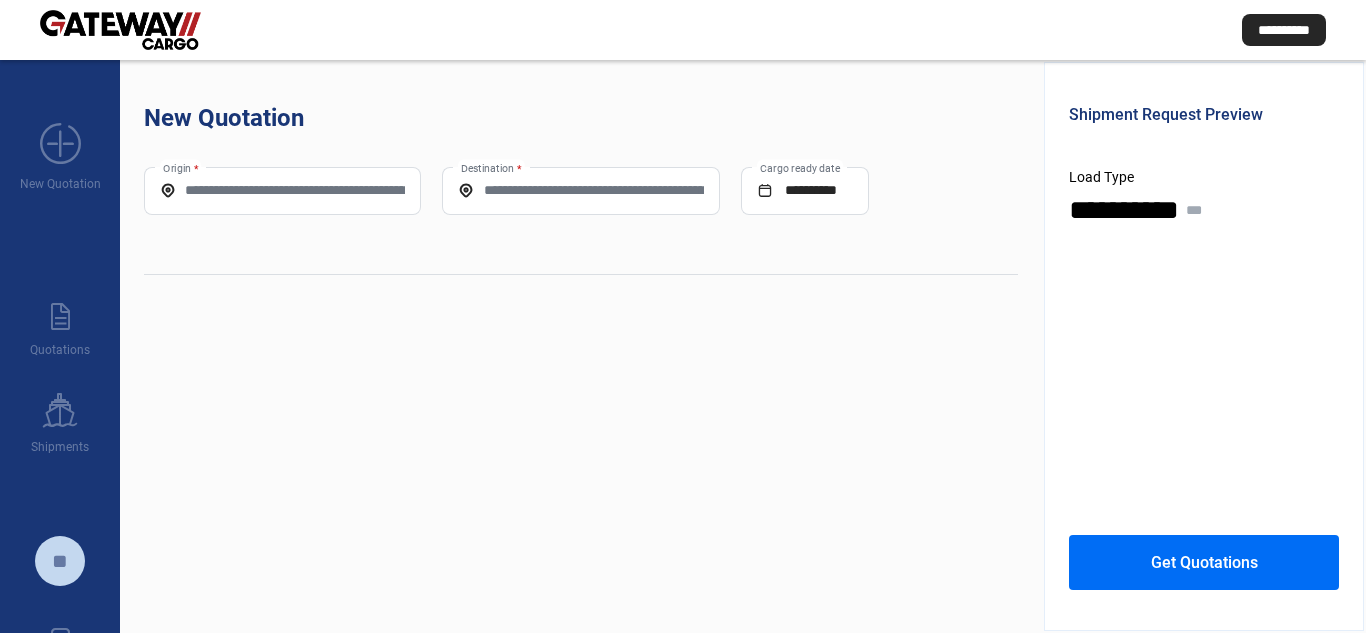 scroll, scrollTop: 0, scrollLeft: 0, axis: both 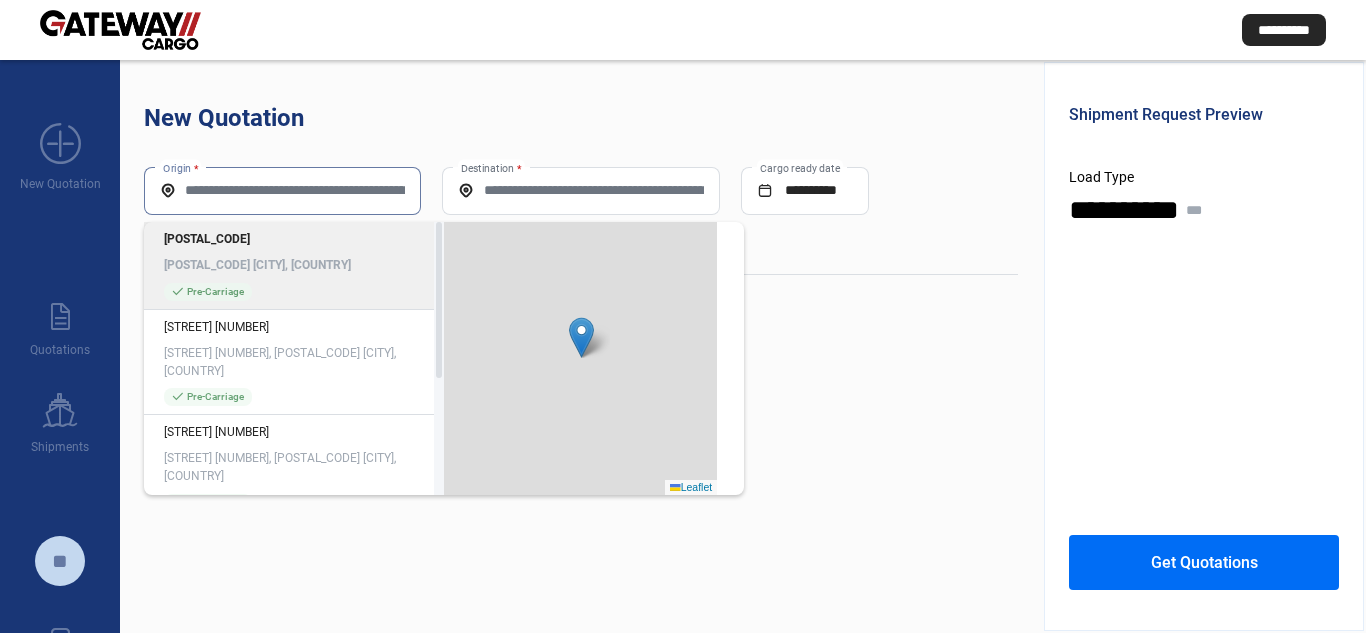 click on "Origin *" at bounding box center [282, 190] 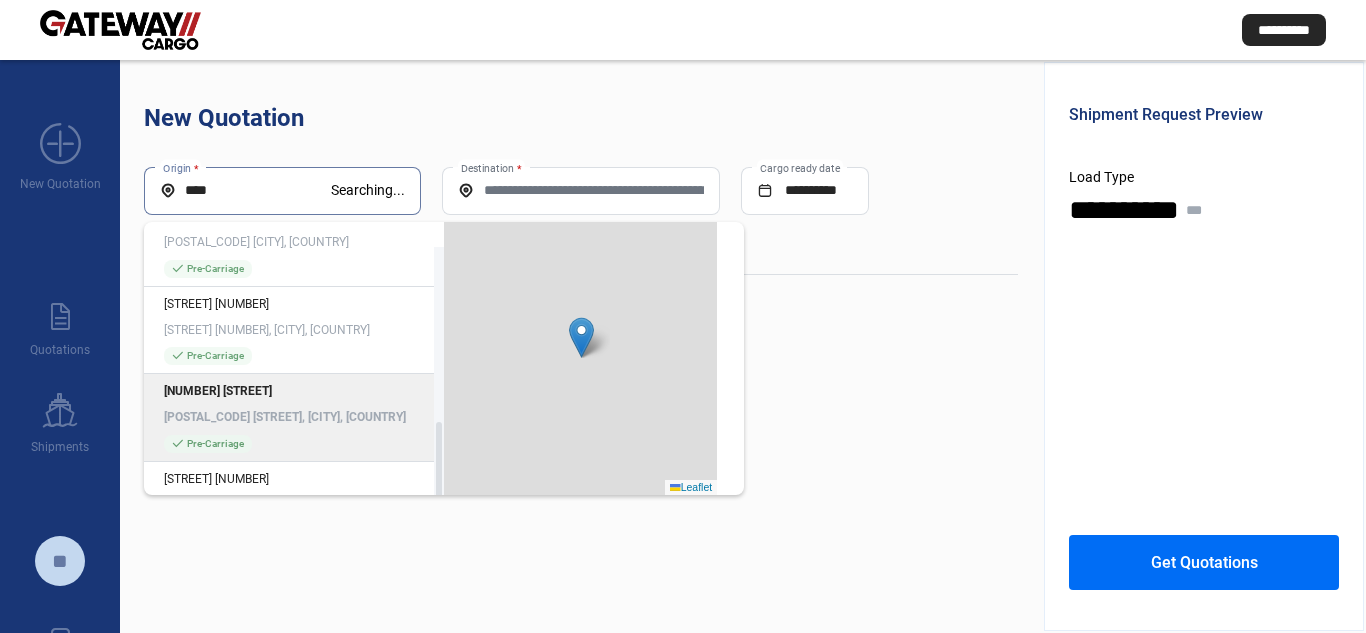 scroll, scrollTop: 600, scrollLeft: 0, axis: vertical 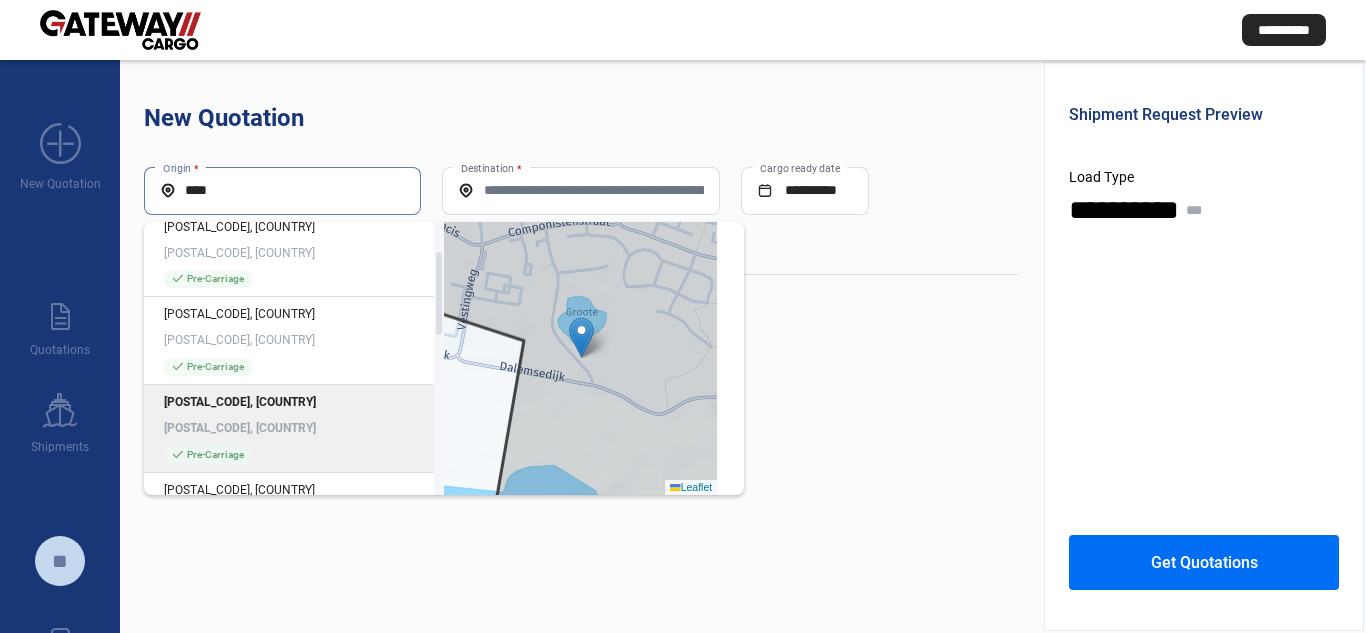 click on "check_mark  Pre-Carriage" 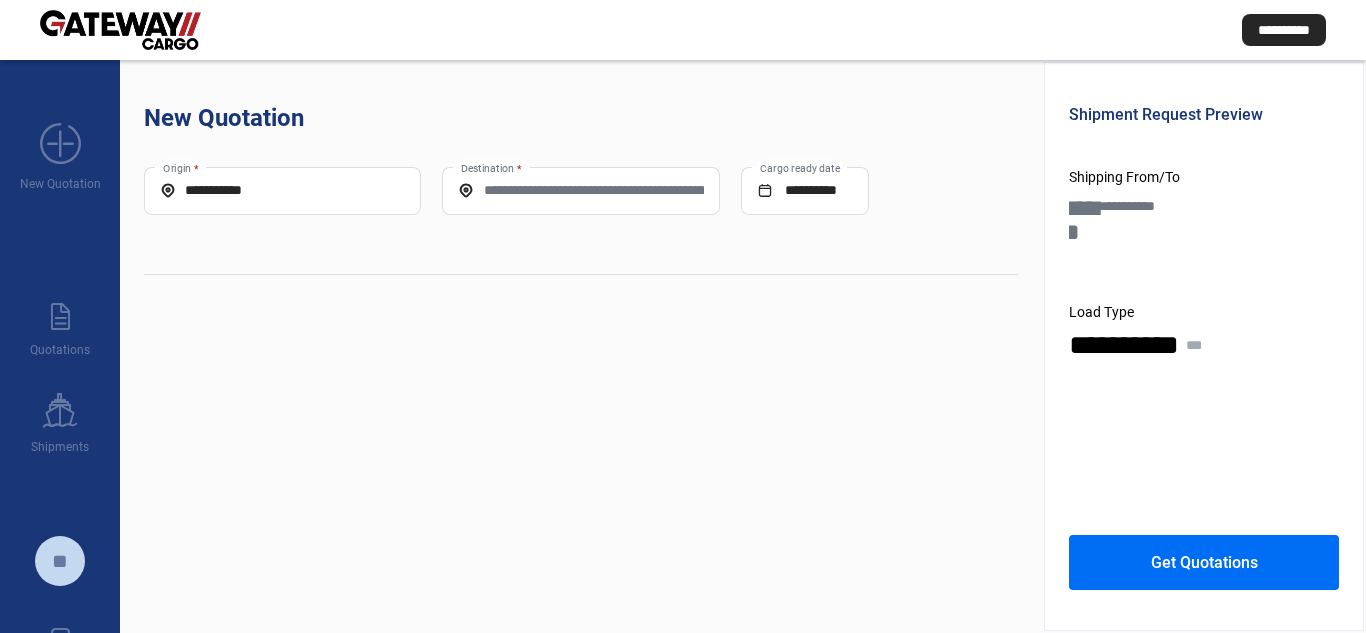 click on "Destination *" at bounding box center [580, 190] 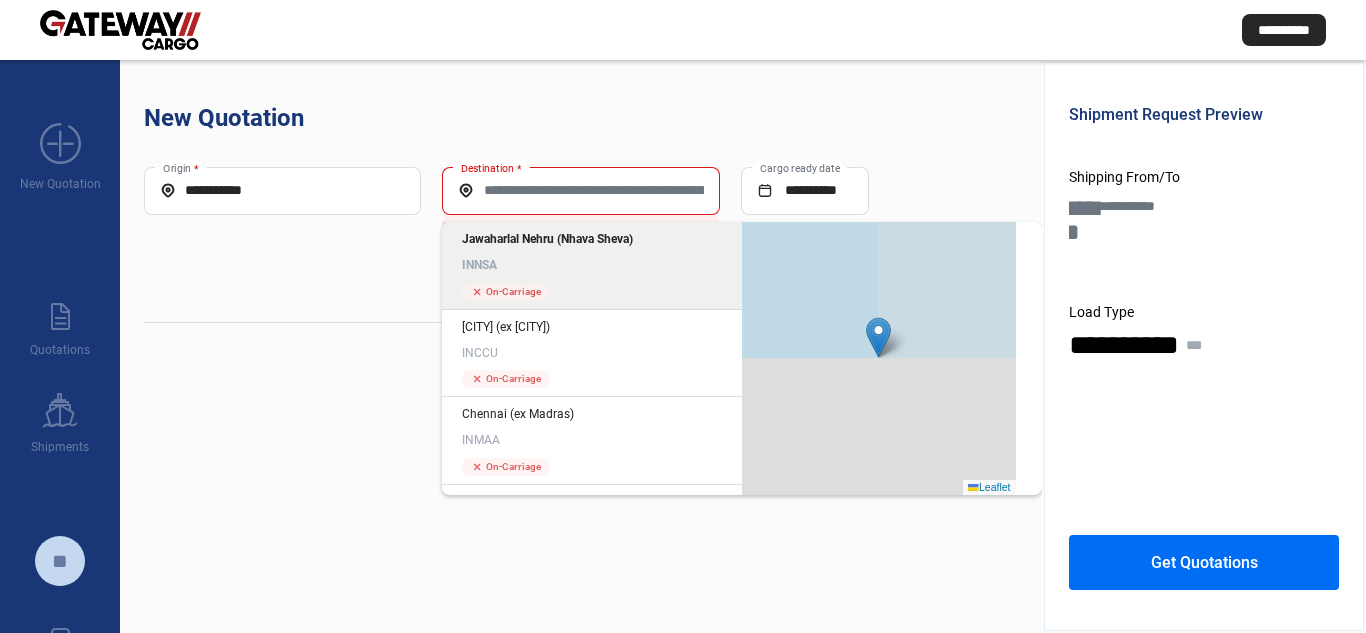 click on "Jawaharlal Nehru (Nhava Sheva)" 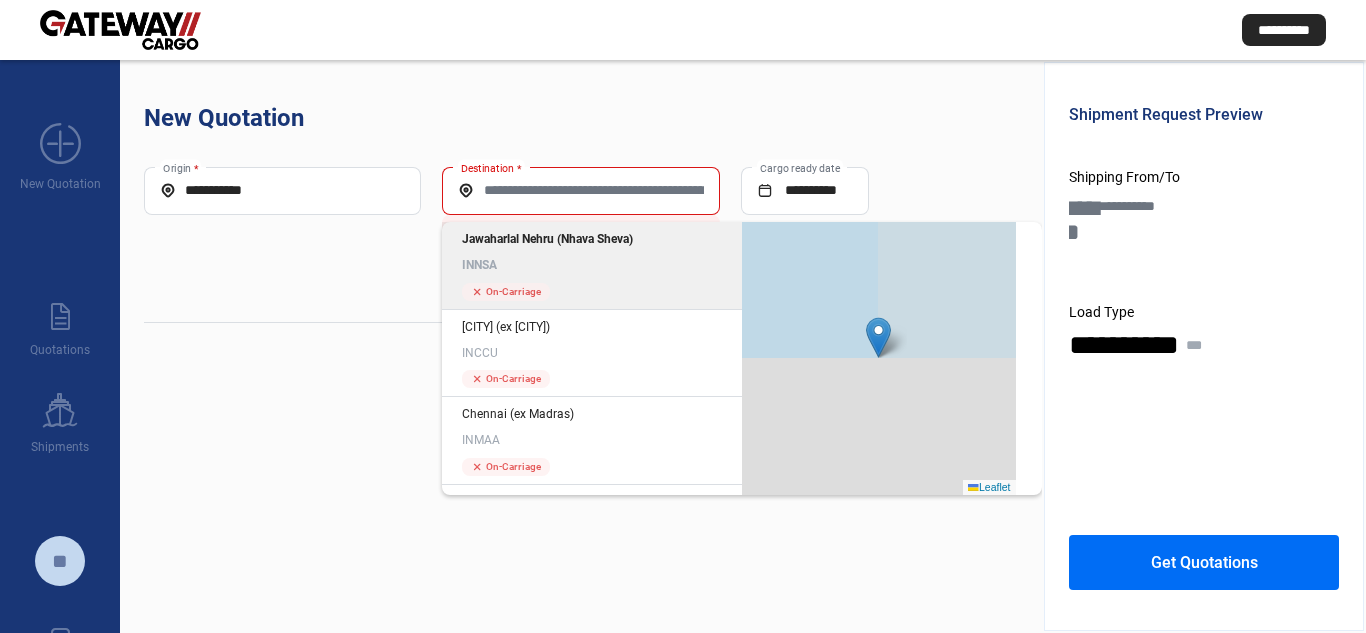 type on "*****" 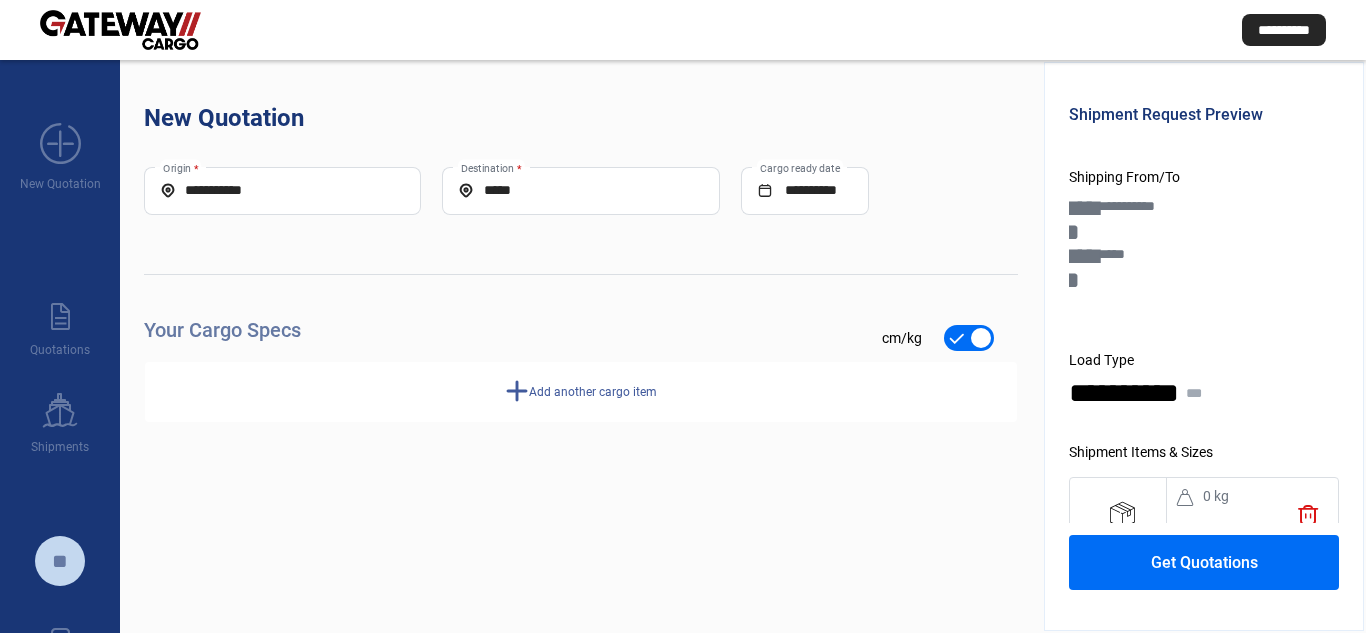 click on "Add another cargo item" 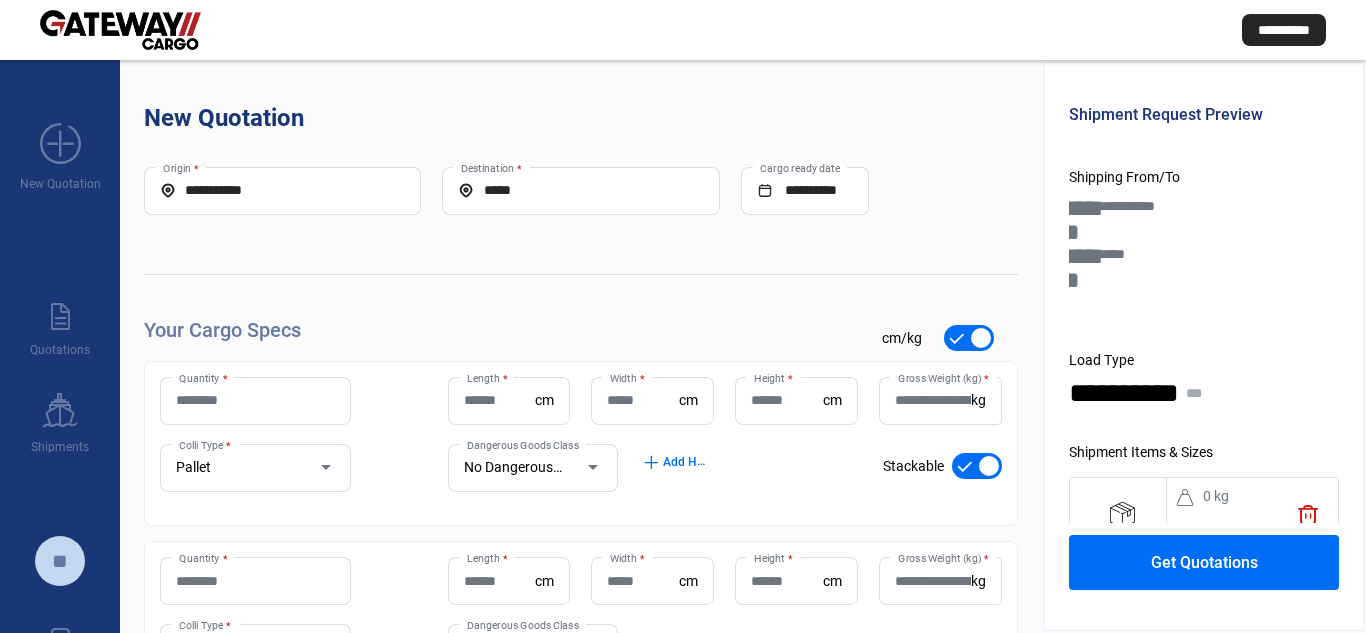 click on "Quantity *" at bounding box center [255, 400] 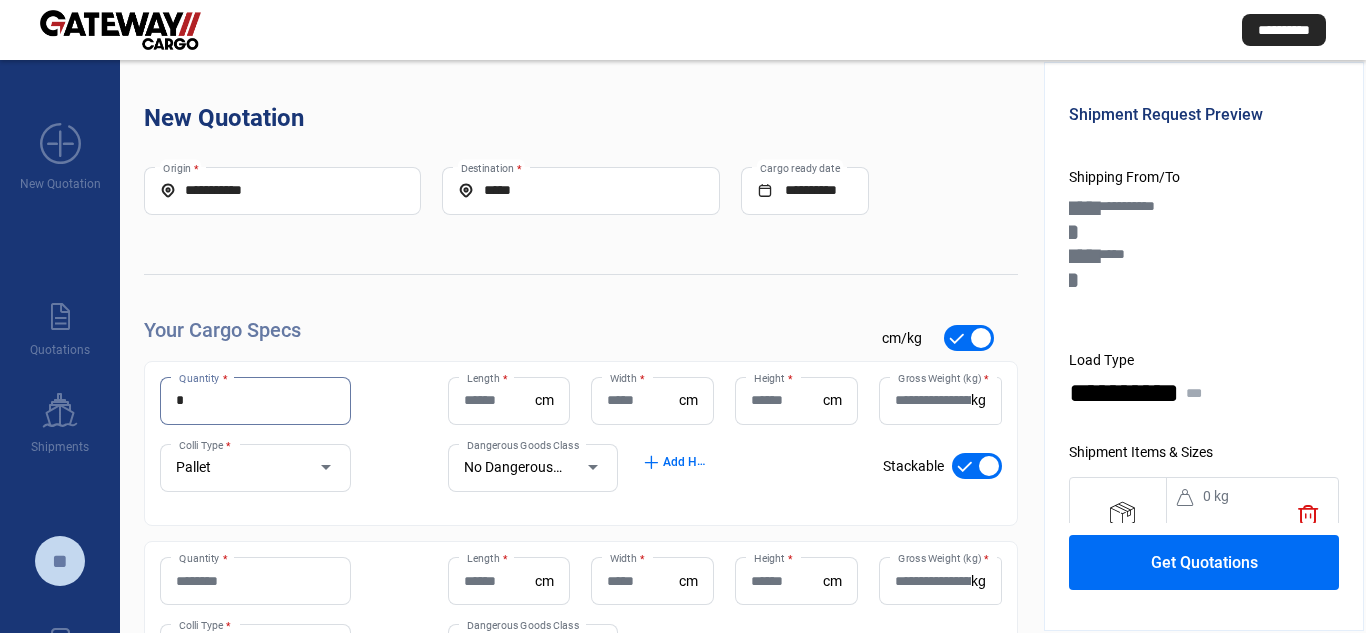type on "*" 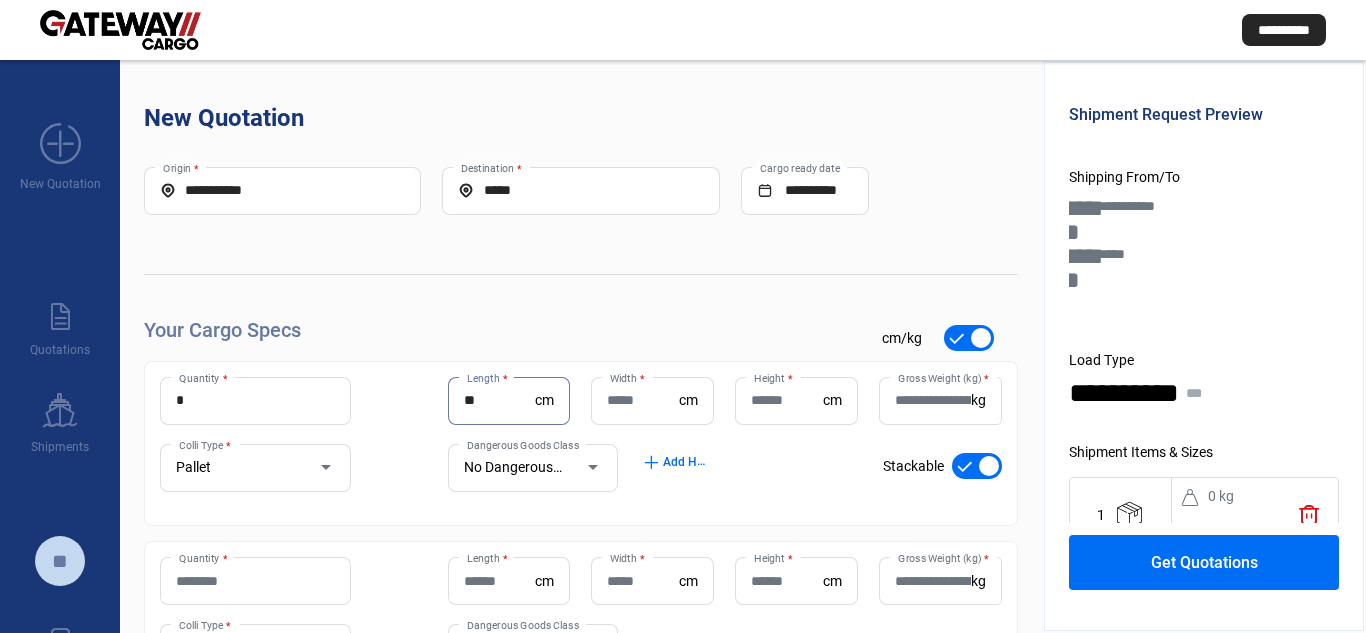 type on "**" 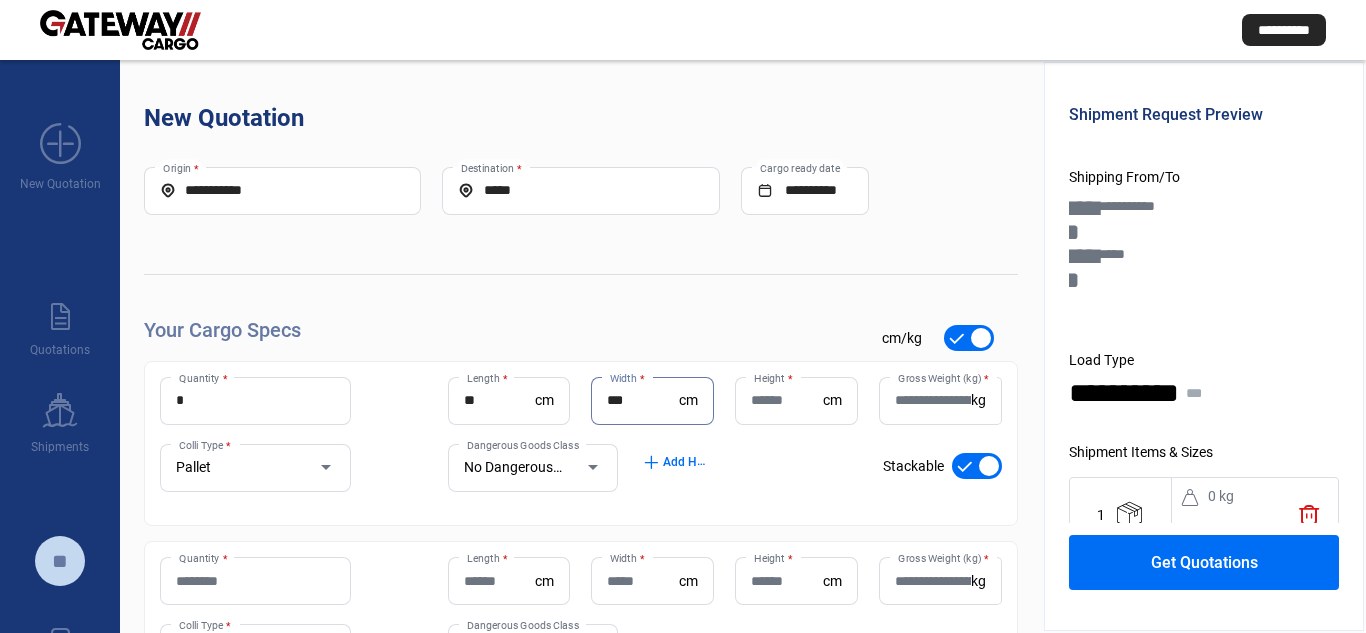 type on "***" 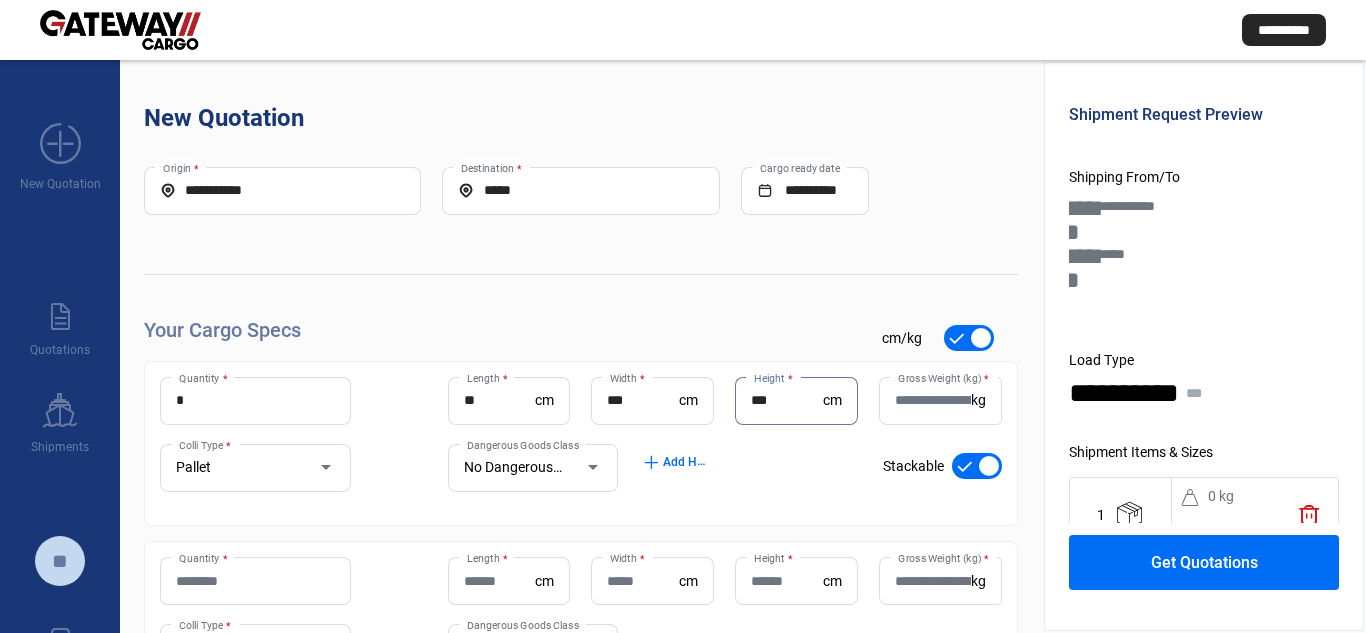 type on "***" 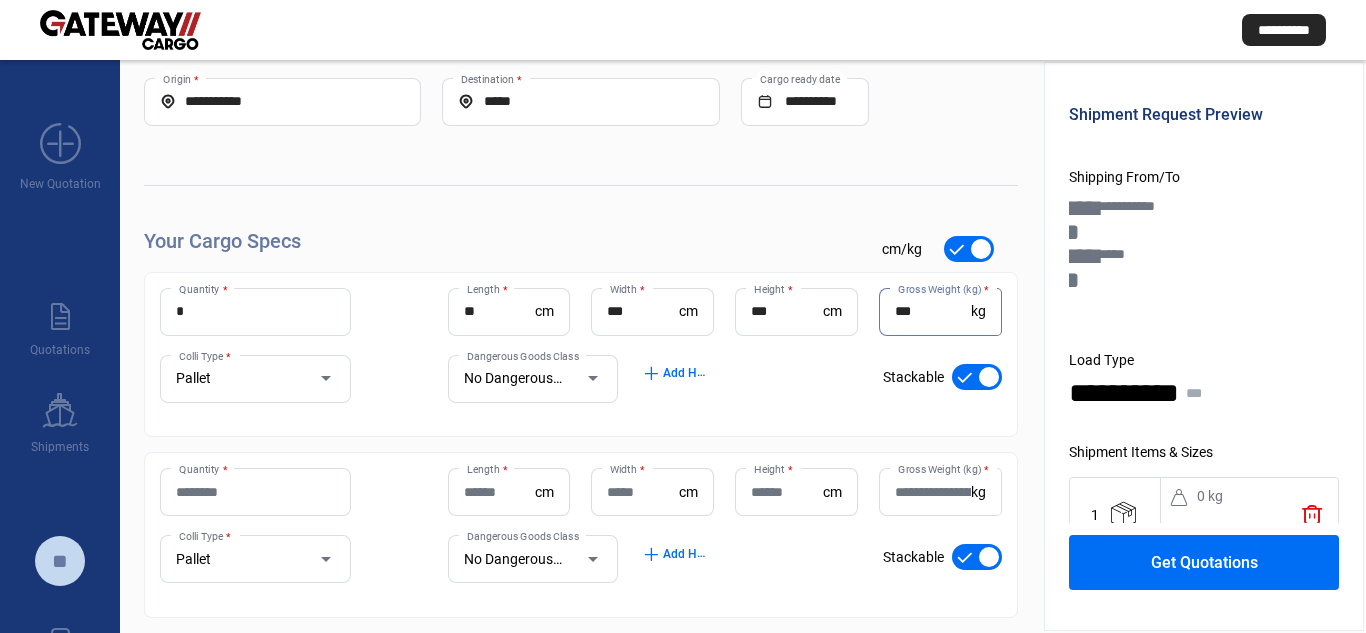 scroll, scrollTop: 191, scrollLeft: 0, axis: vertical 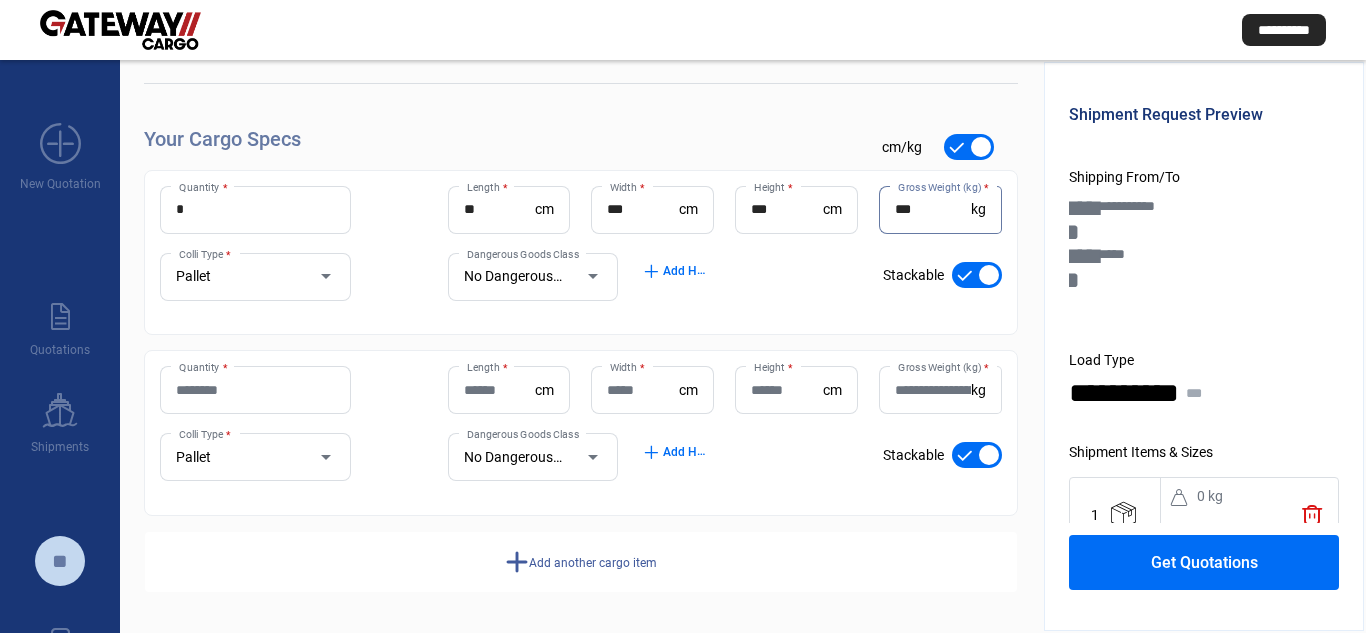 type on "***" 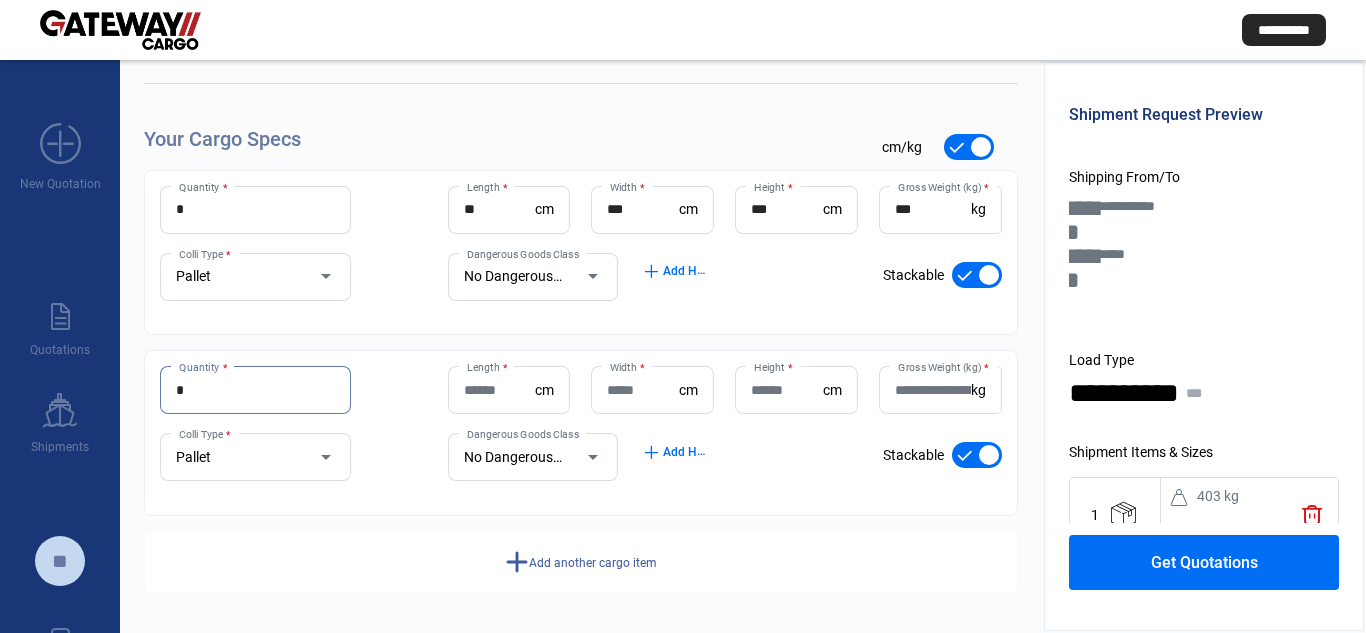 type on "*" 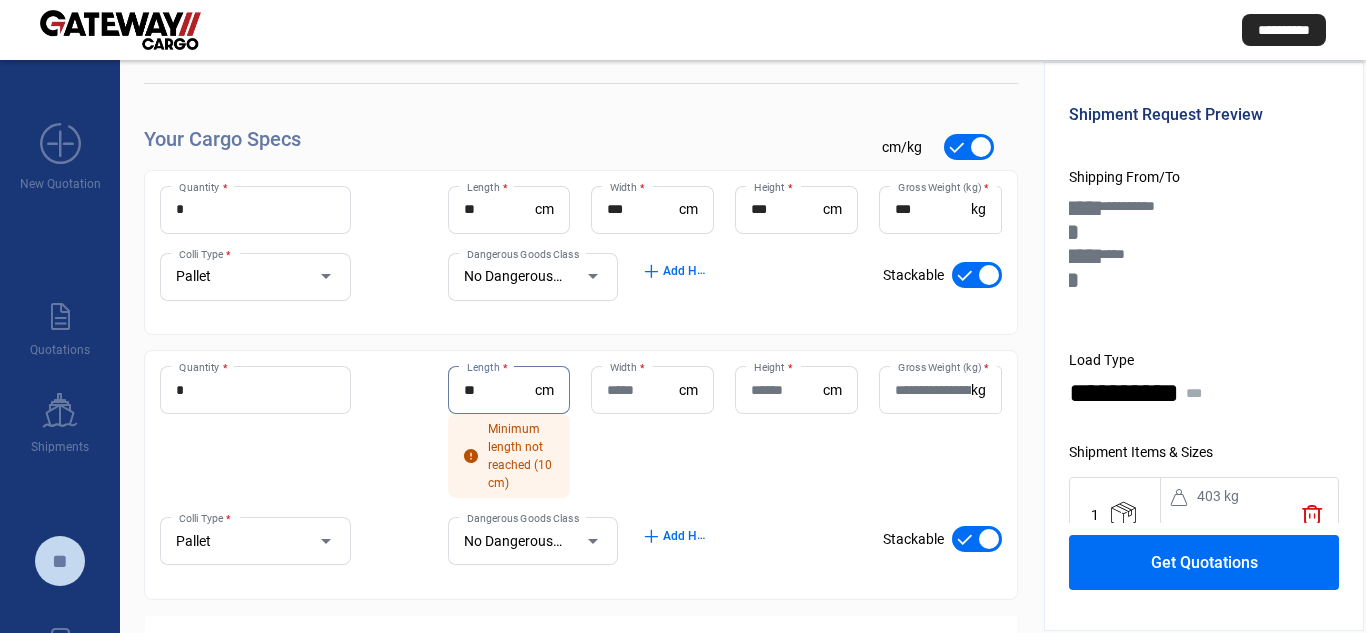 type on "**" 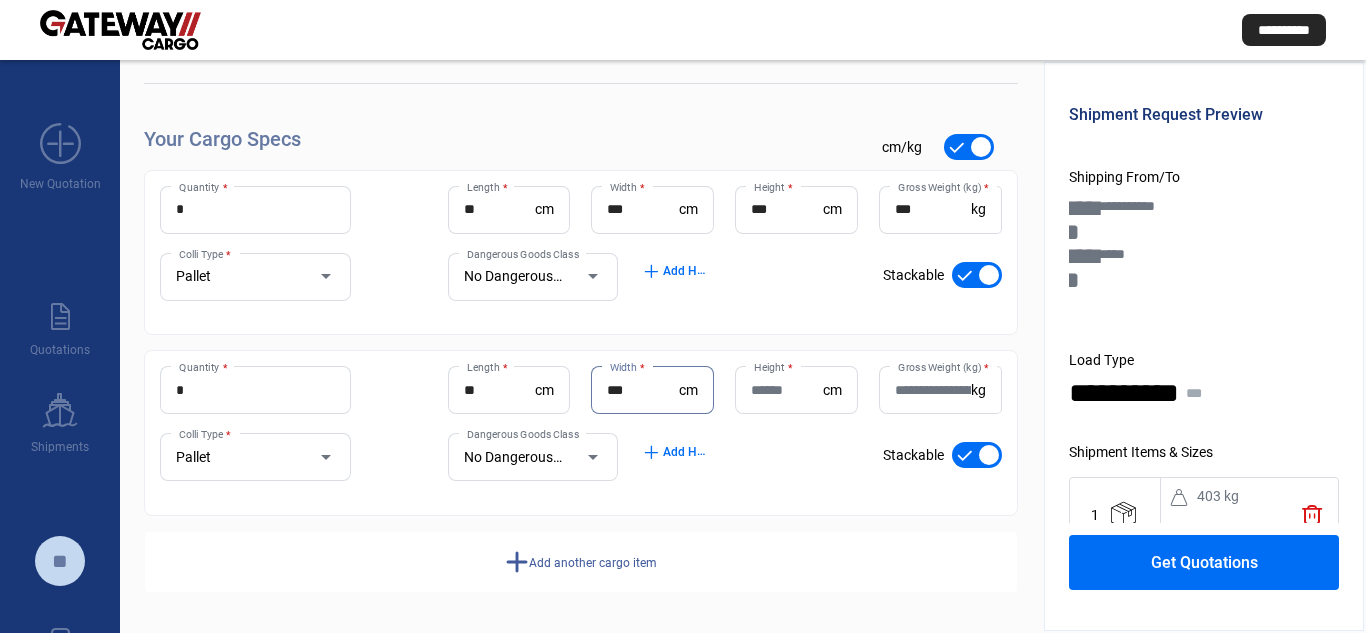 type on "***" 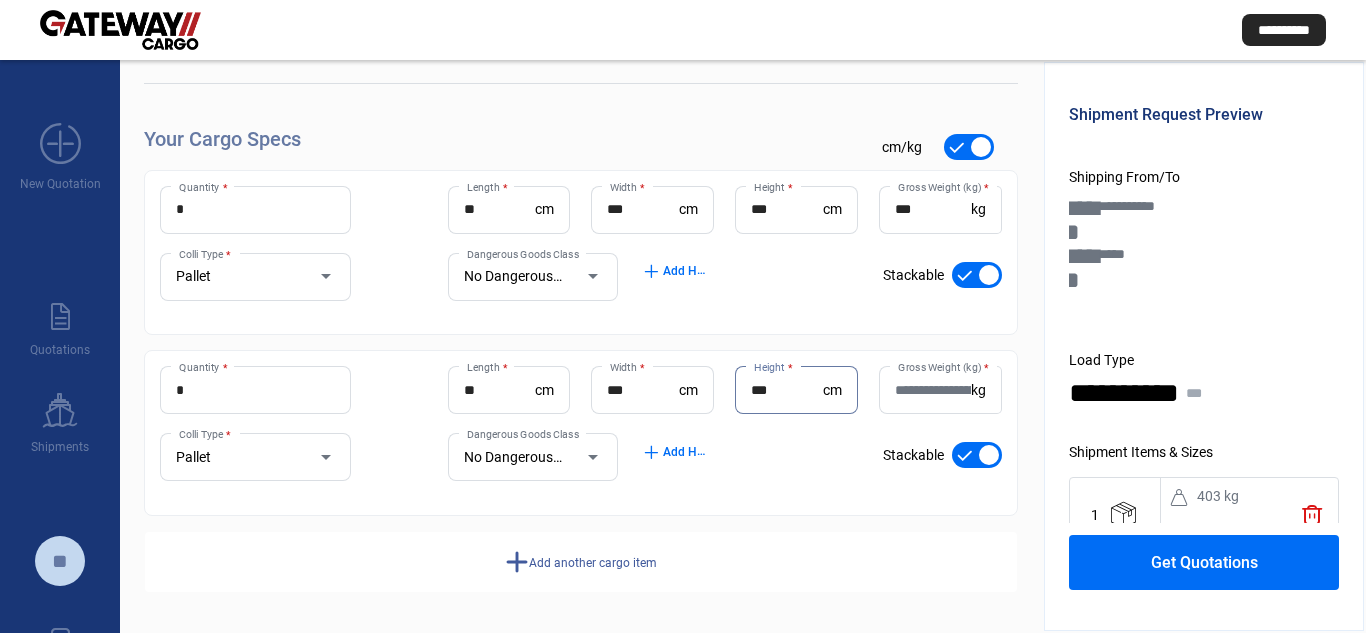 type on "***" 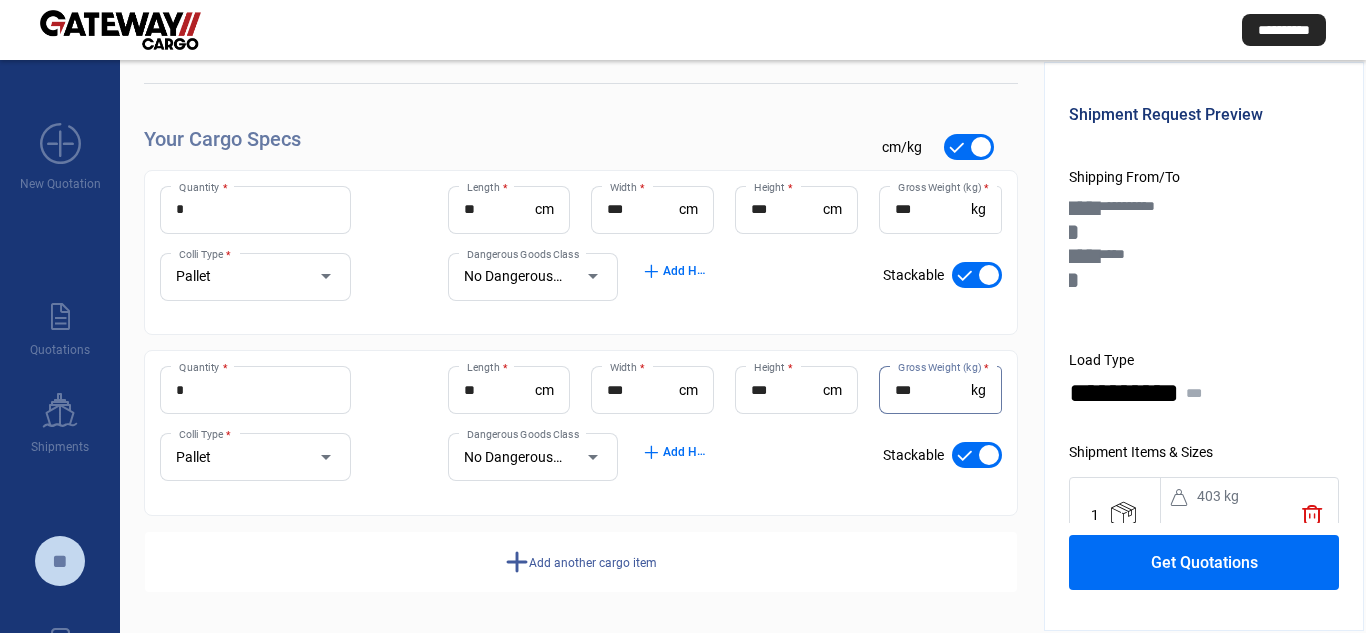 type on "***" 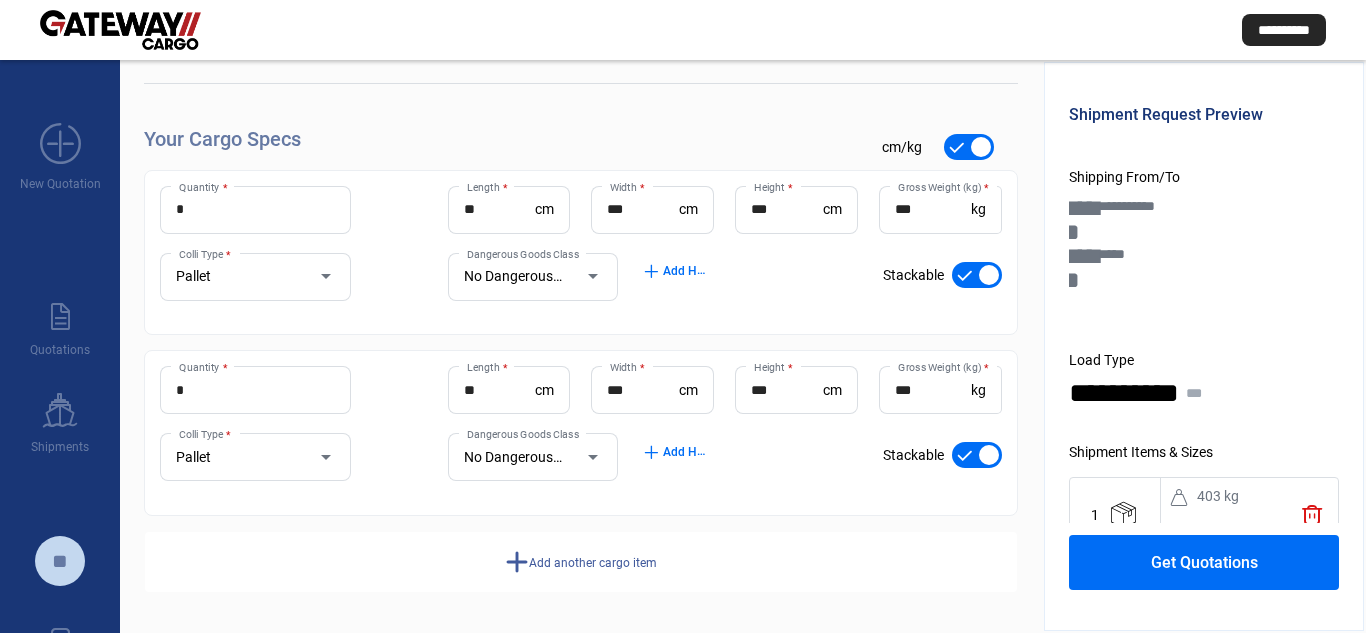 click on "add  Add another cargo item" 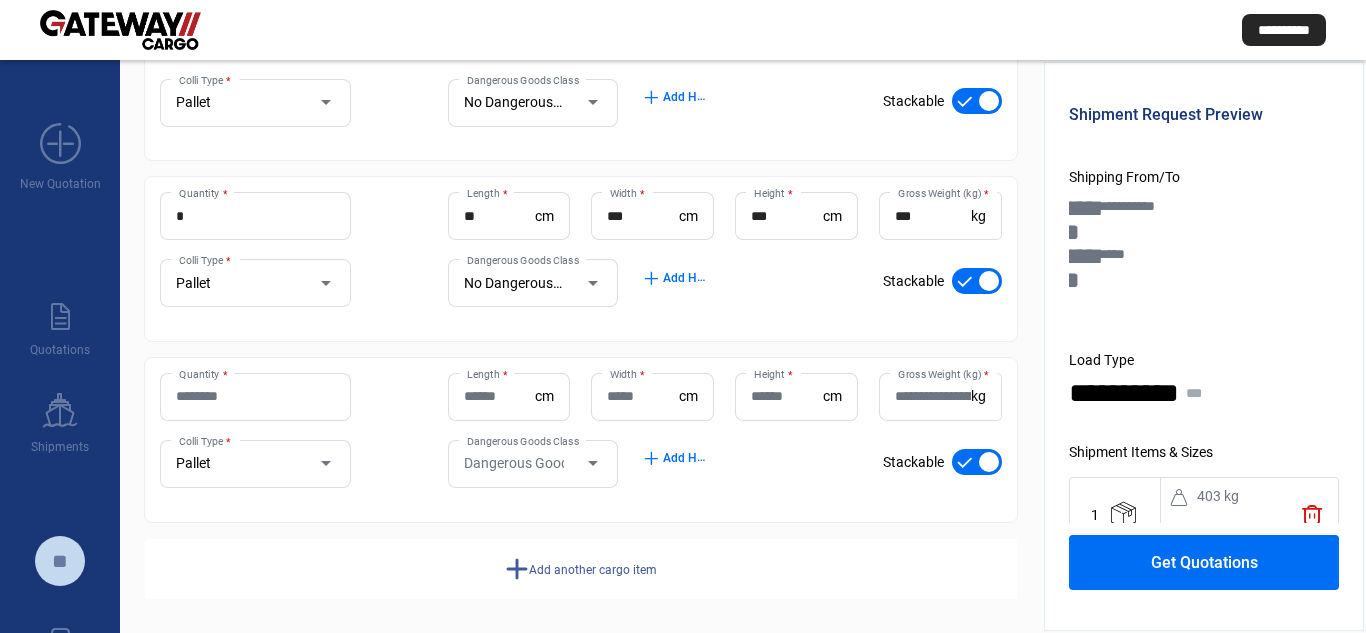 scroll, scrollTop: 372, scrollLeft: 0, axis: vertical 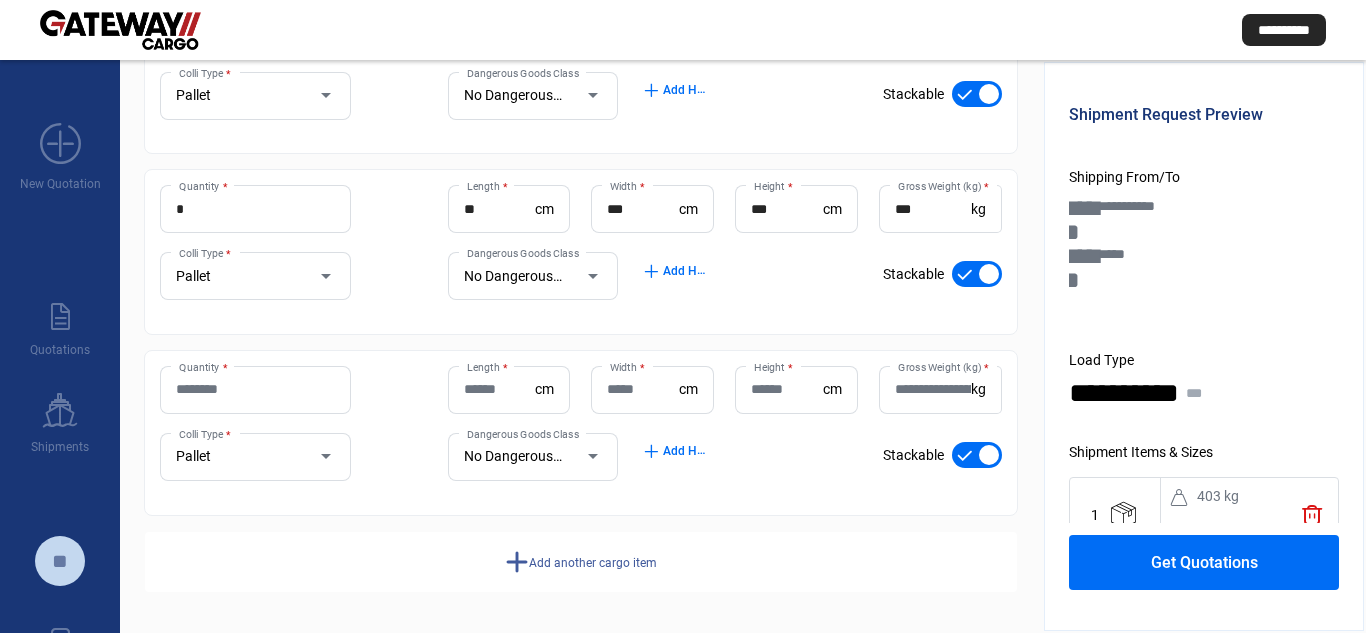click on "Quantity *" at bounding box center [255, 389] 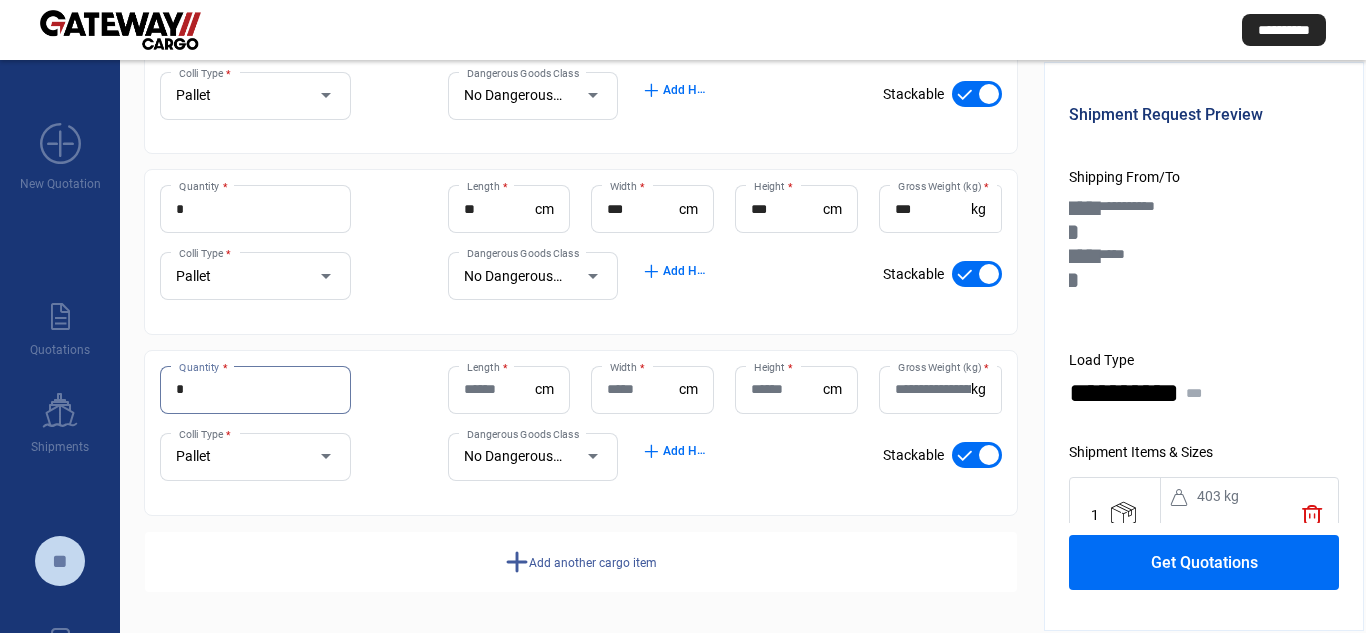 type on "*" 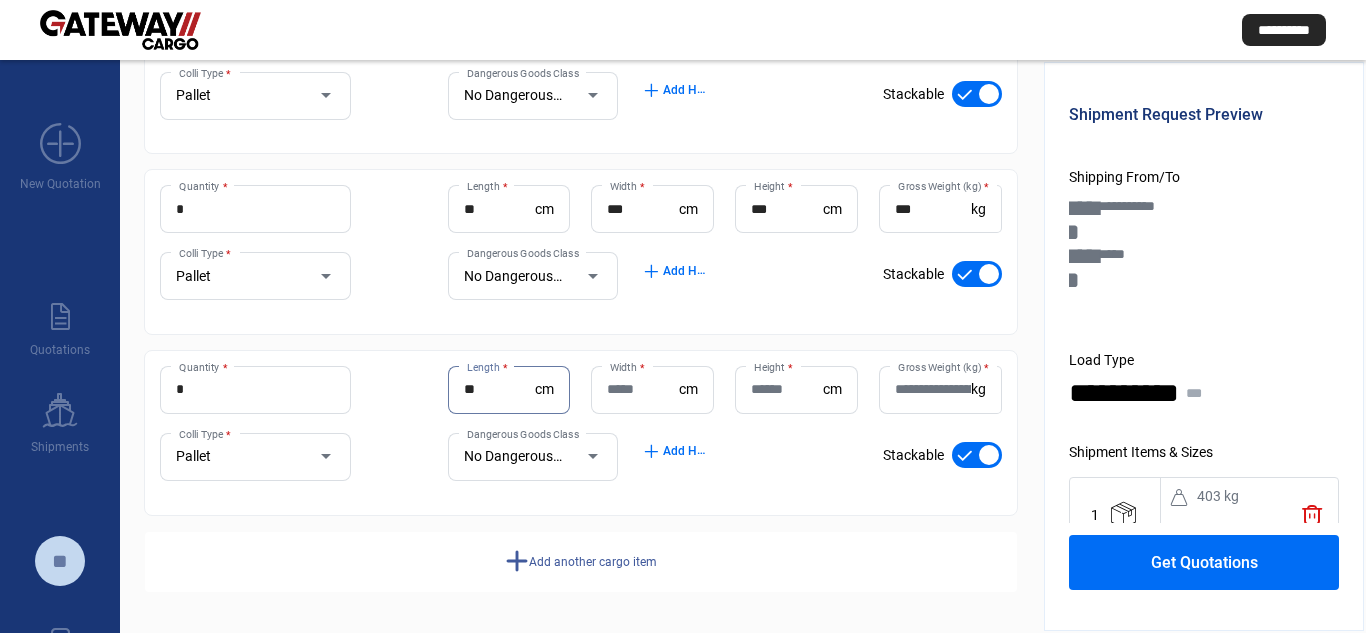 type on "**" 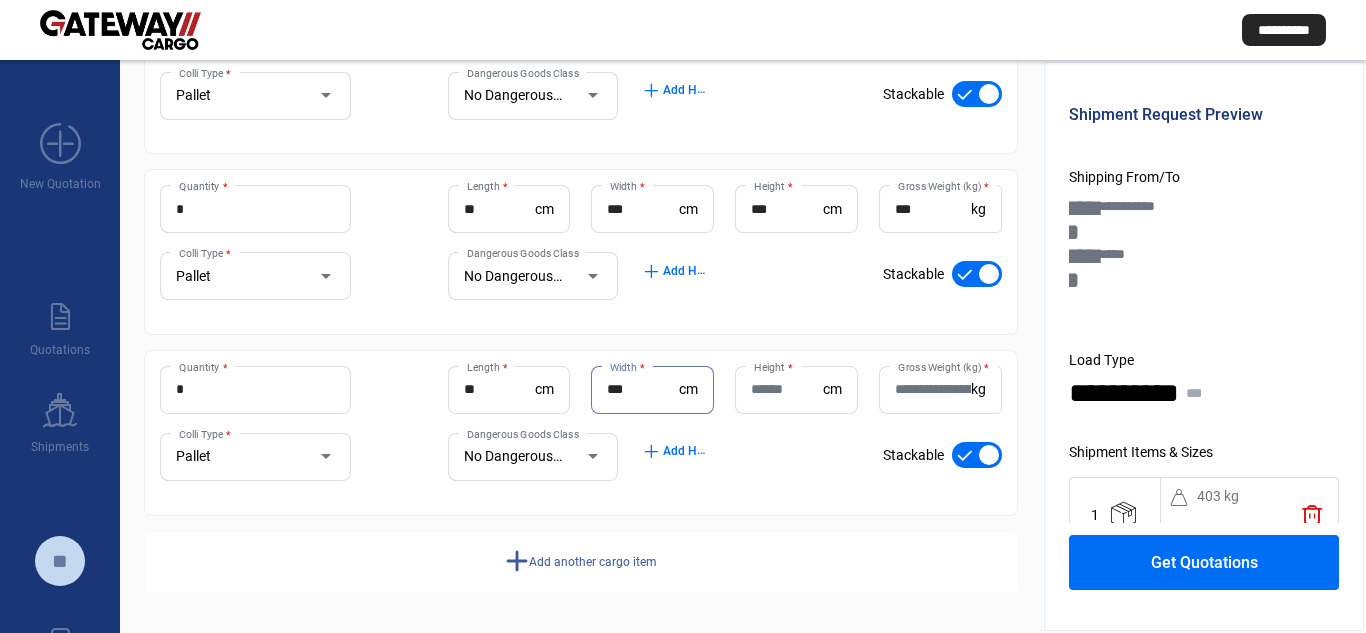 type on "***" 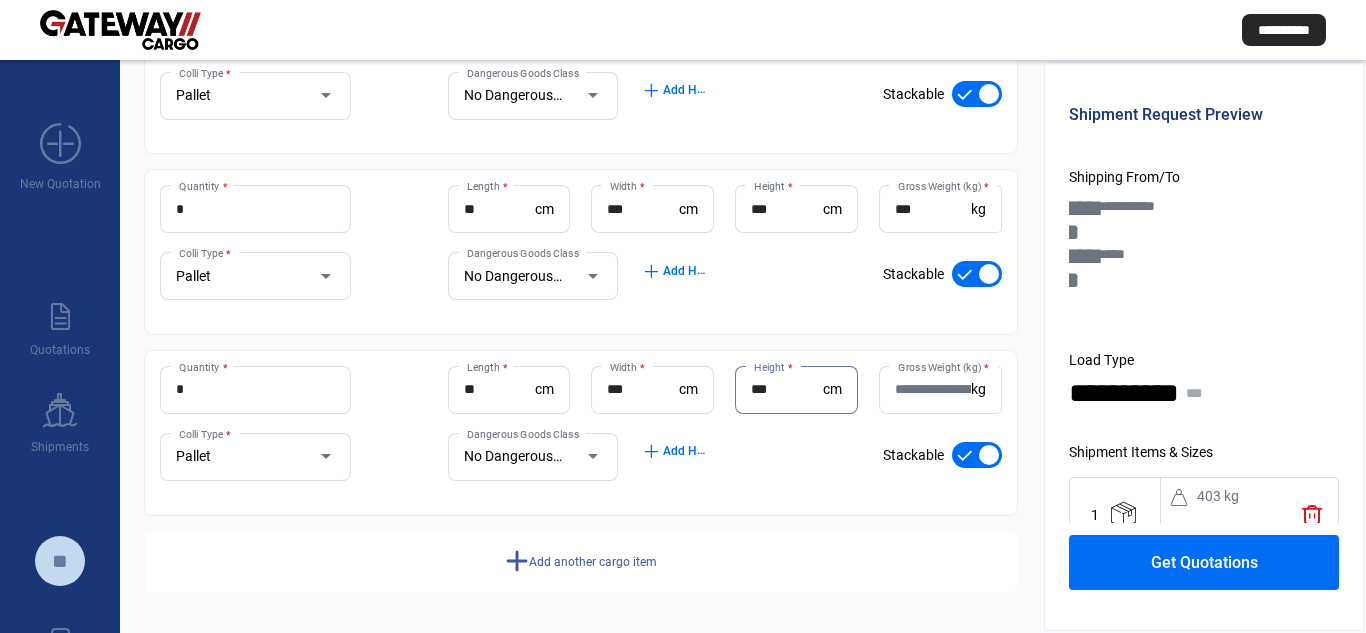 type on "***" 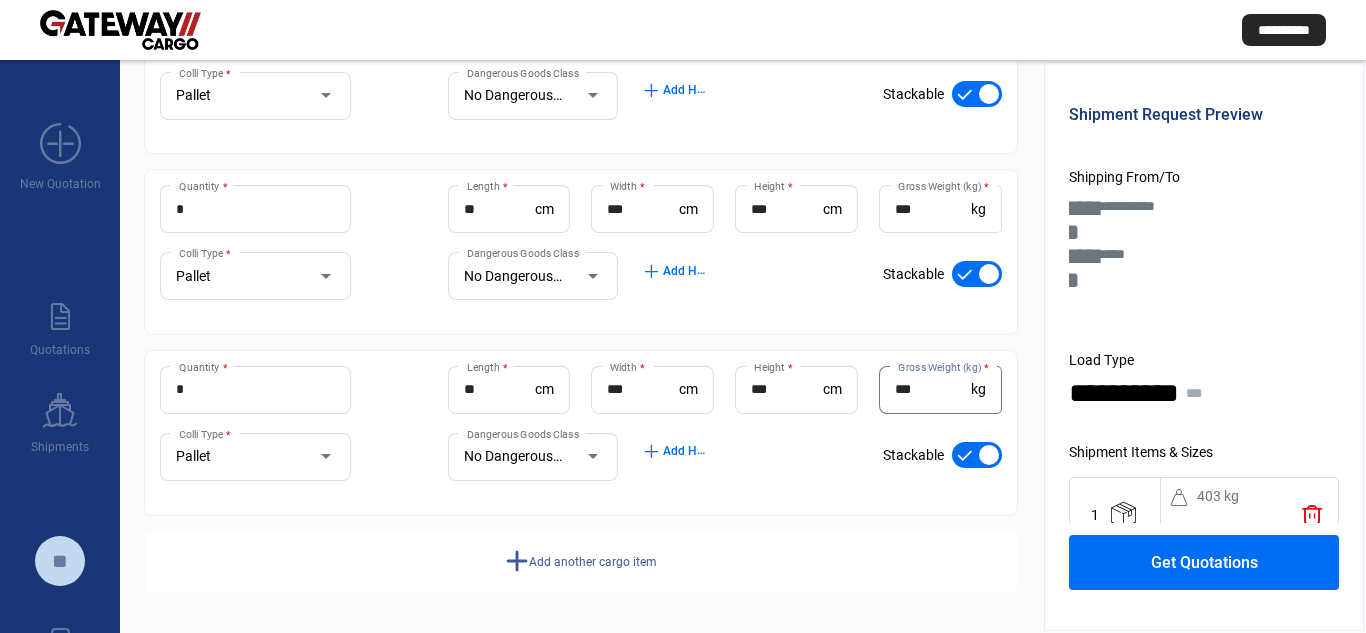 type on "***" 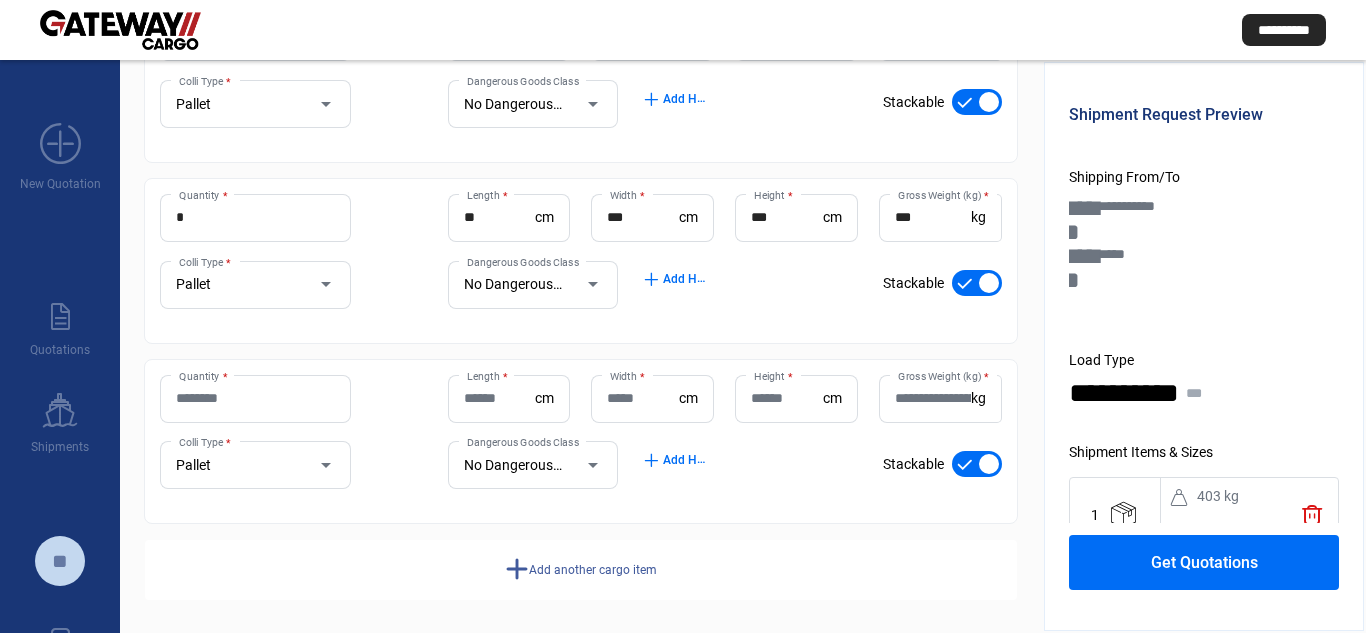 scroll, scrollTop: 552, scrollLeft: 0, axis: vertical 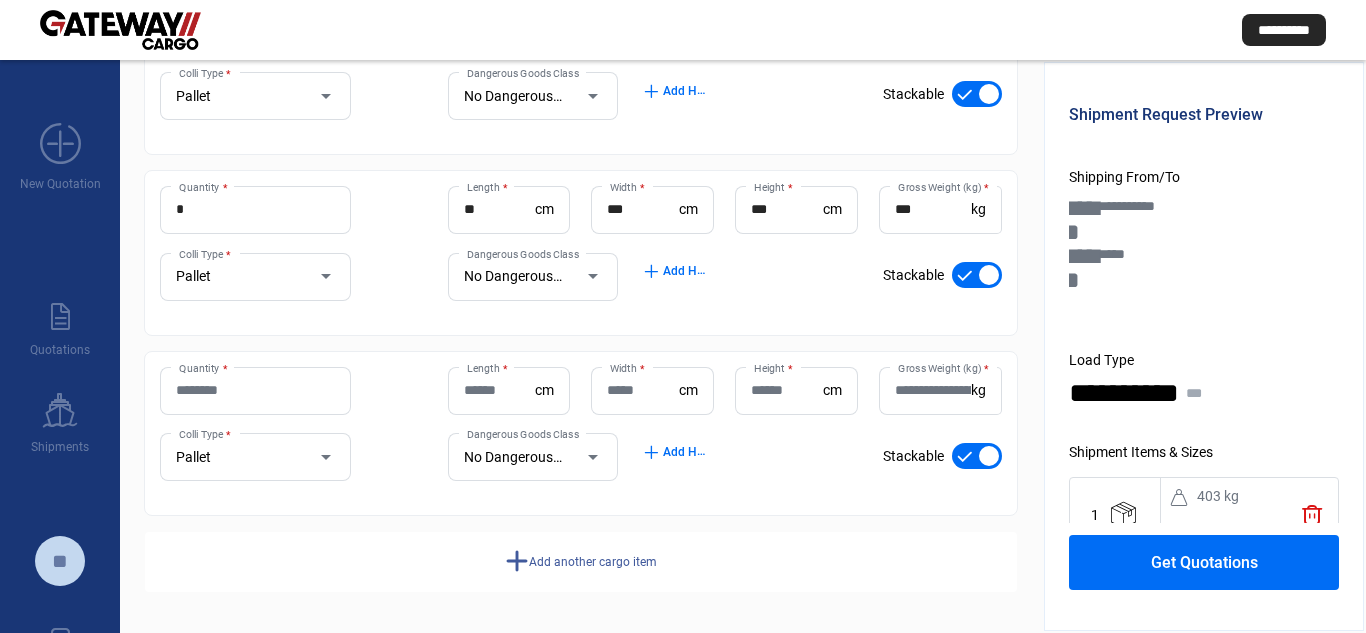 click on "Quantity *" at bounding box center (255, 390) 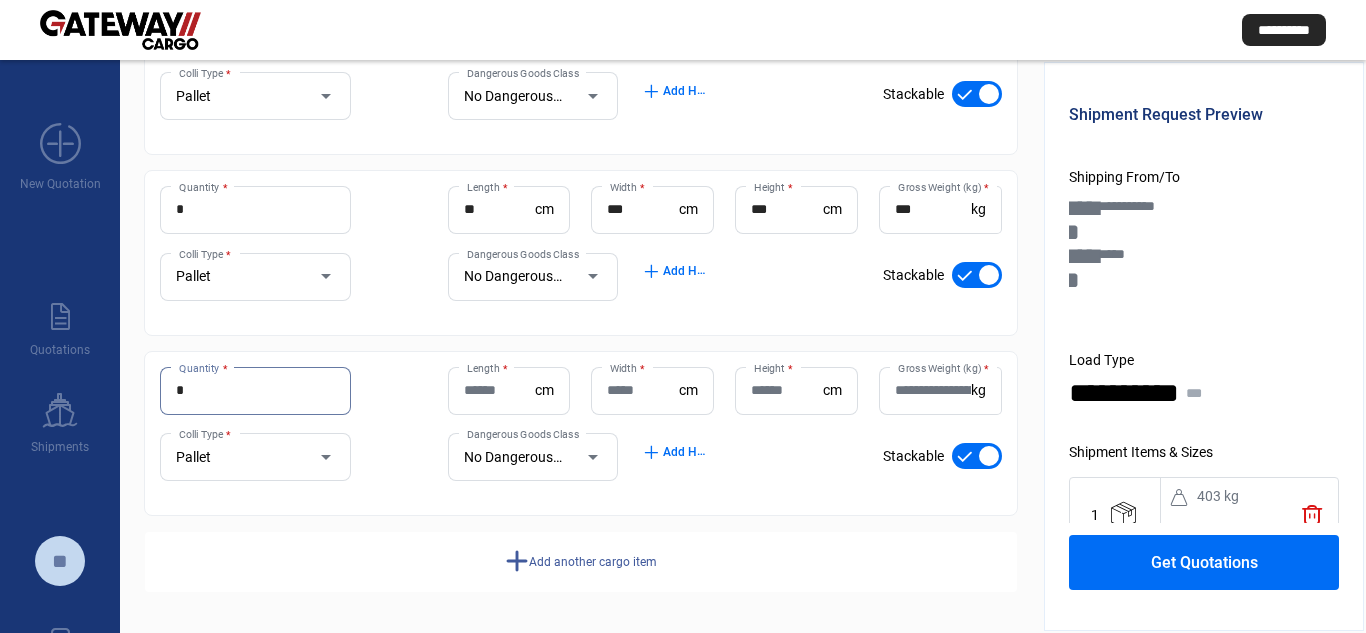 type on "*" 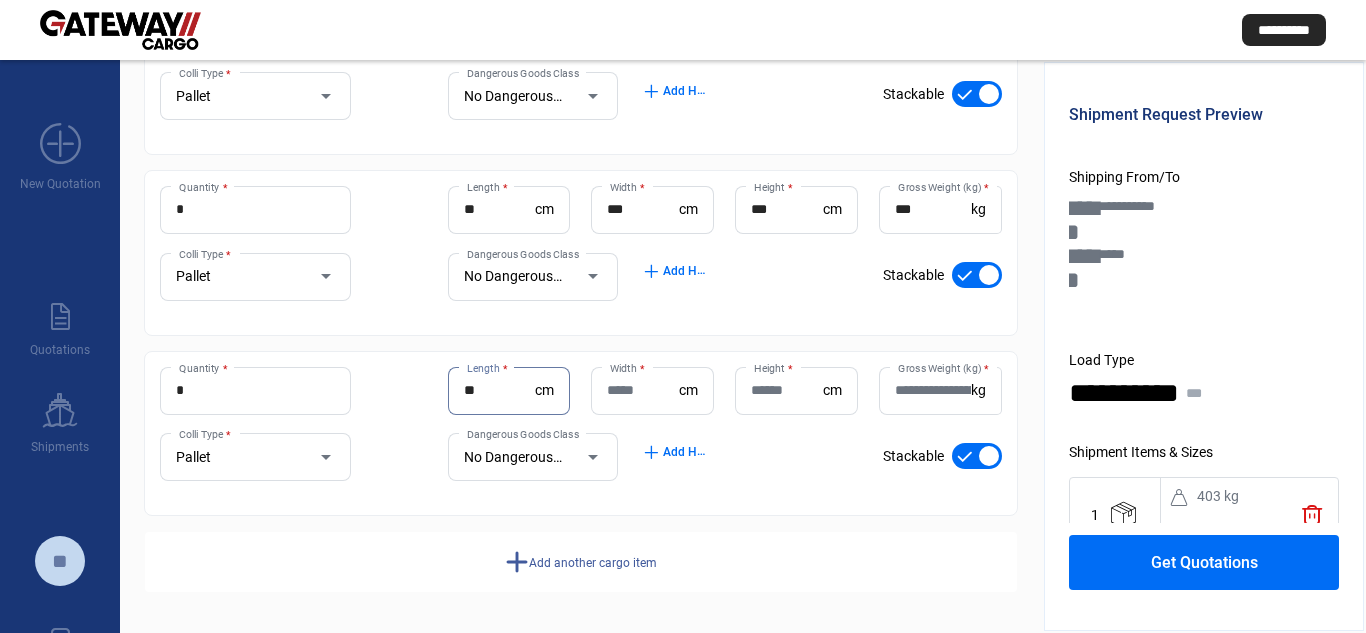 type on "**" 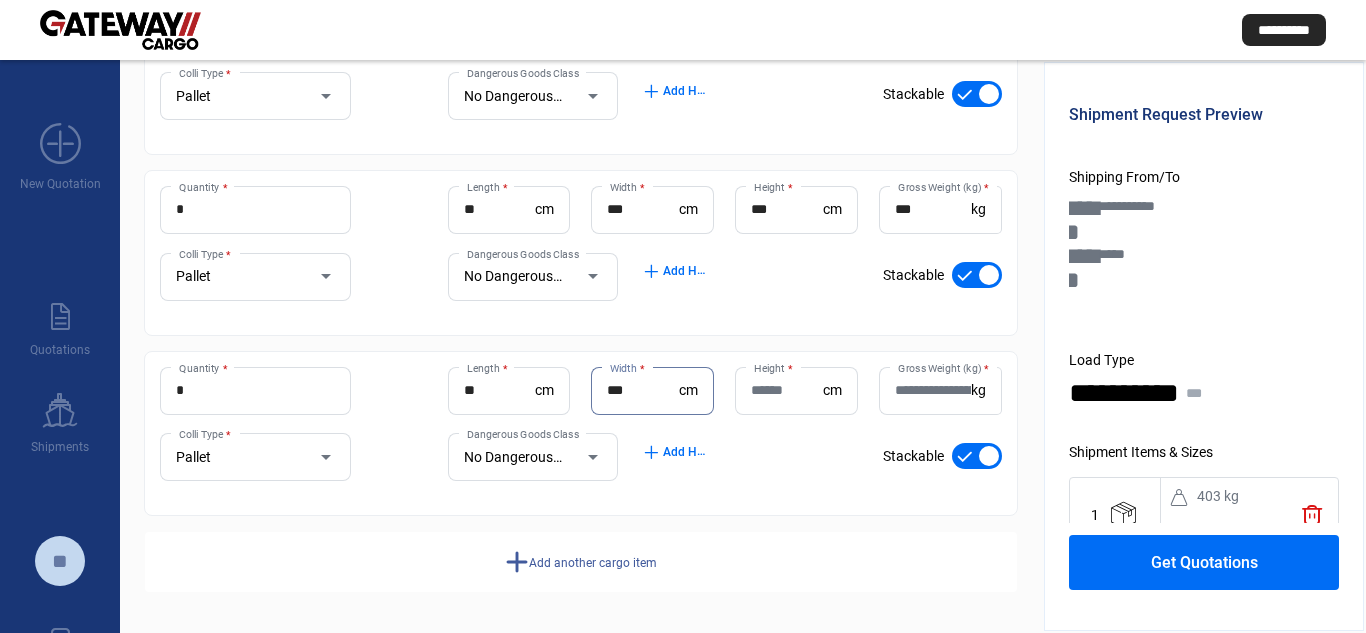 type on "***" 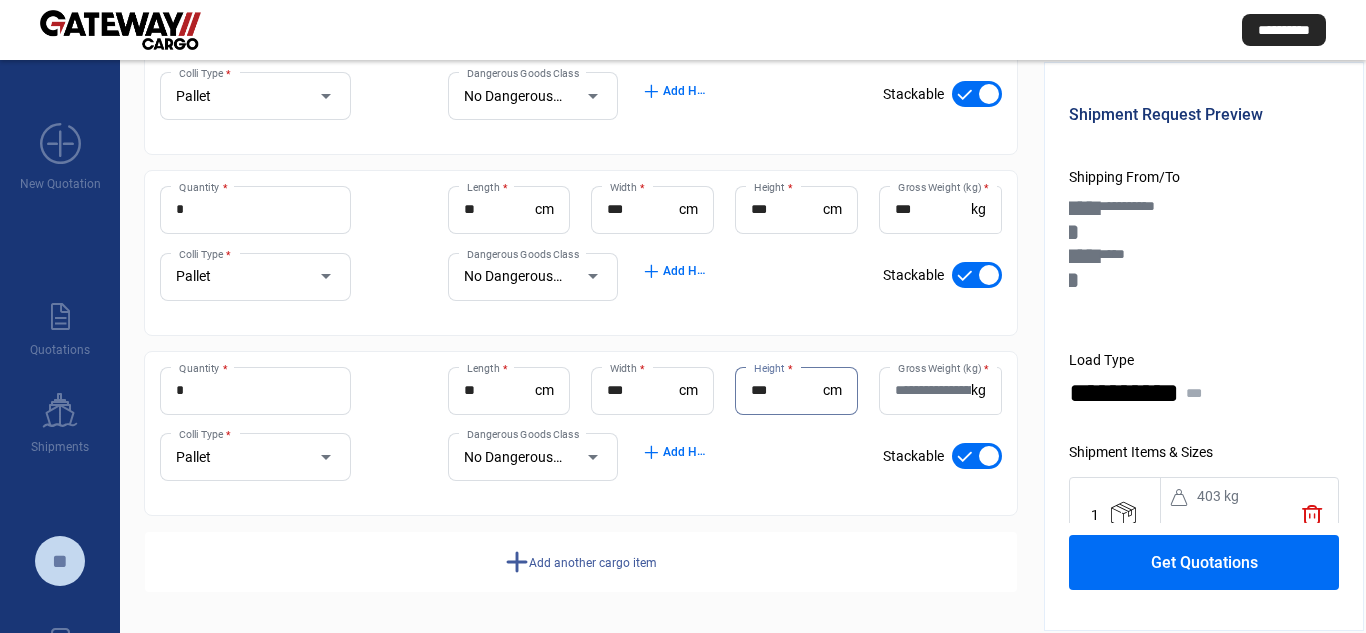 type on "***" 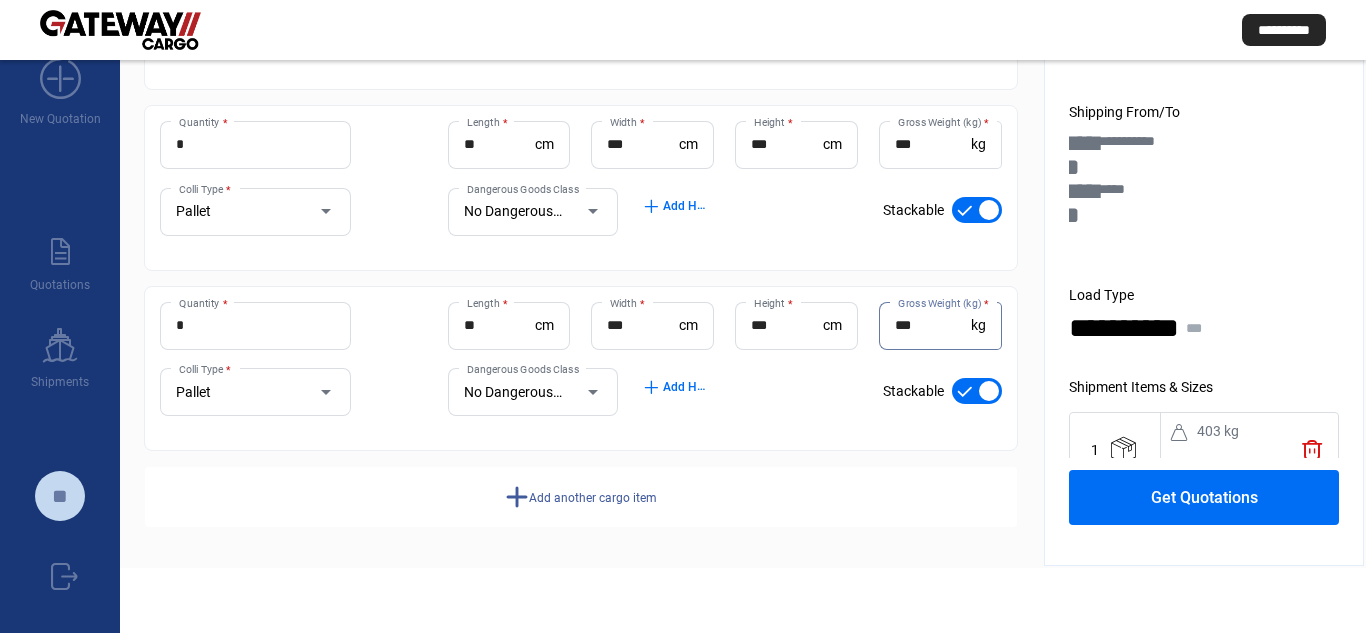 scroll, scrollTop: 100, scrollLeft: 0, axis: vertical 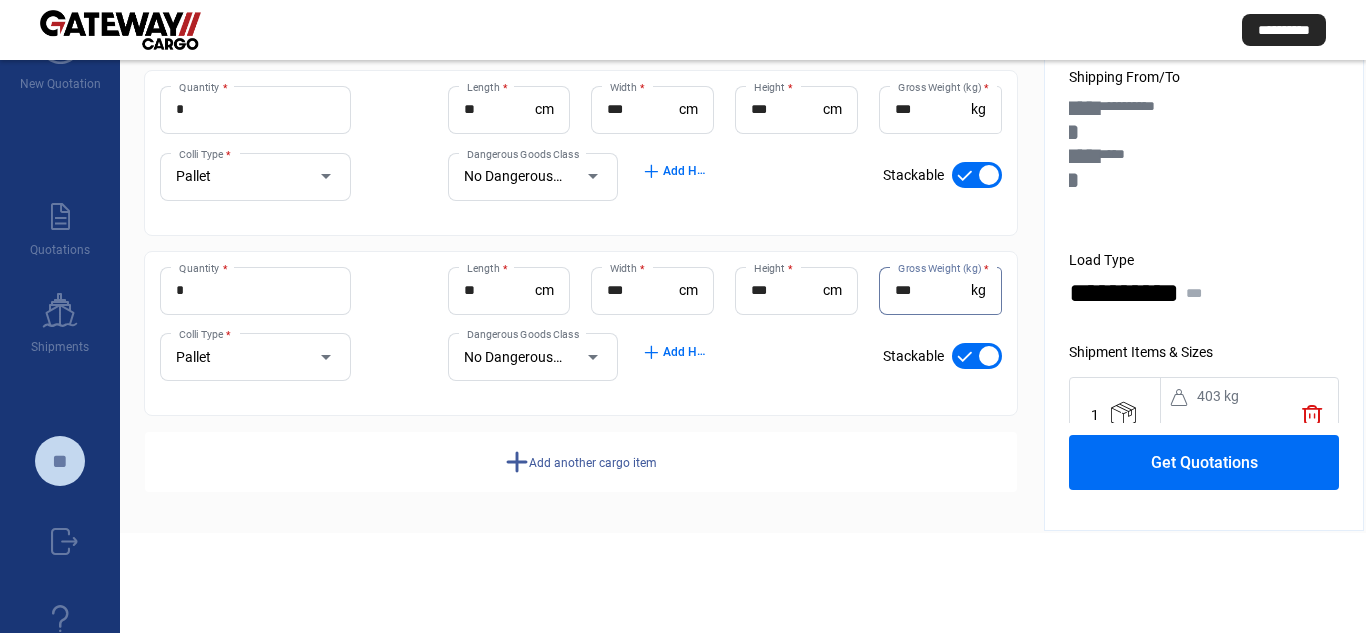 type on "***" 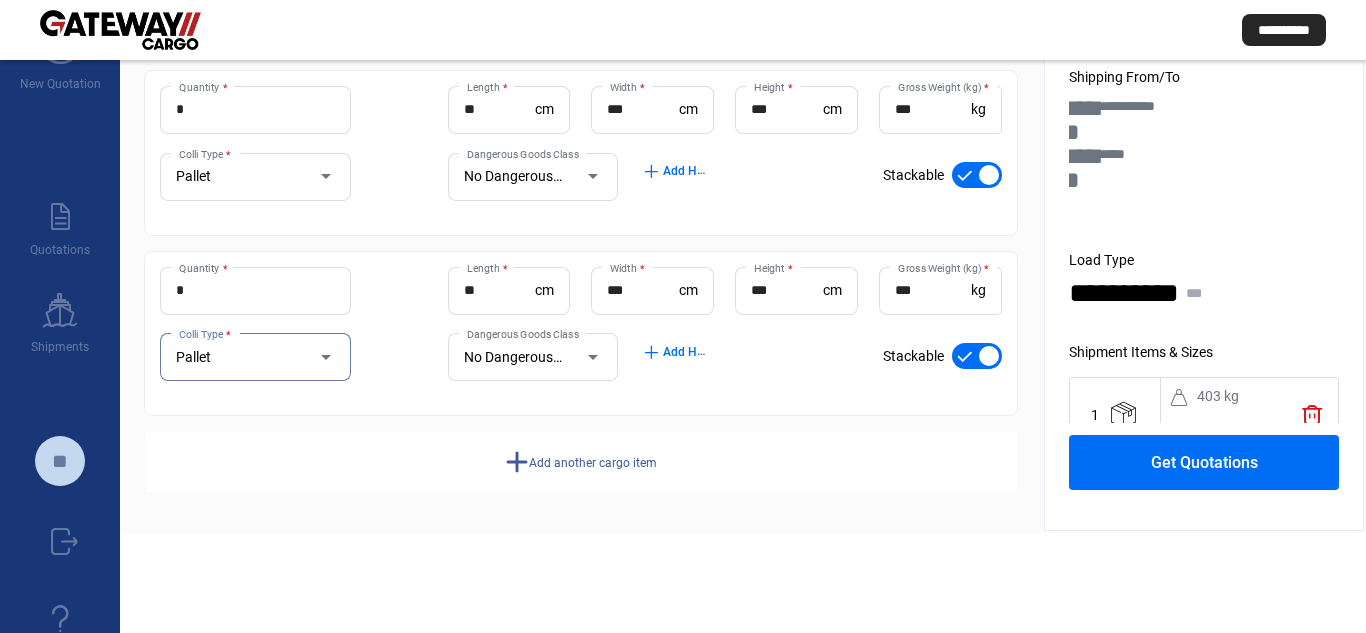 click on "Get Quotations" 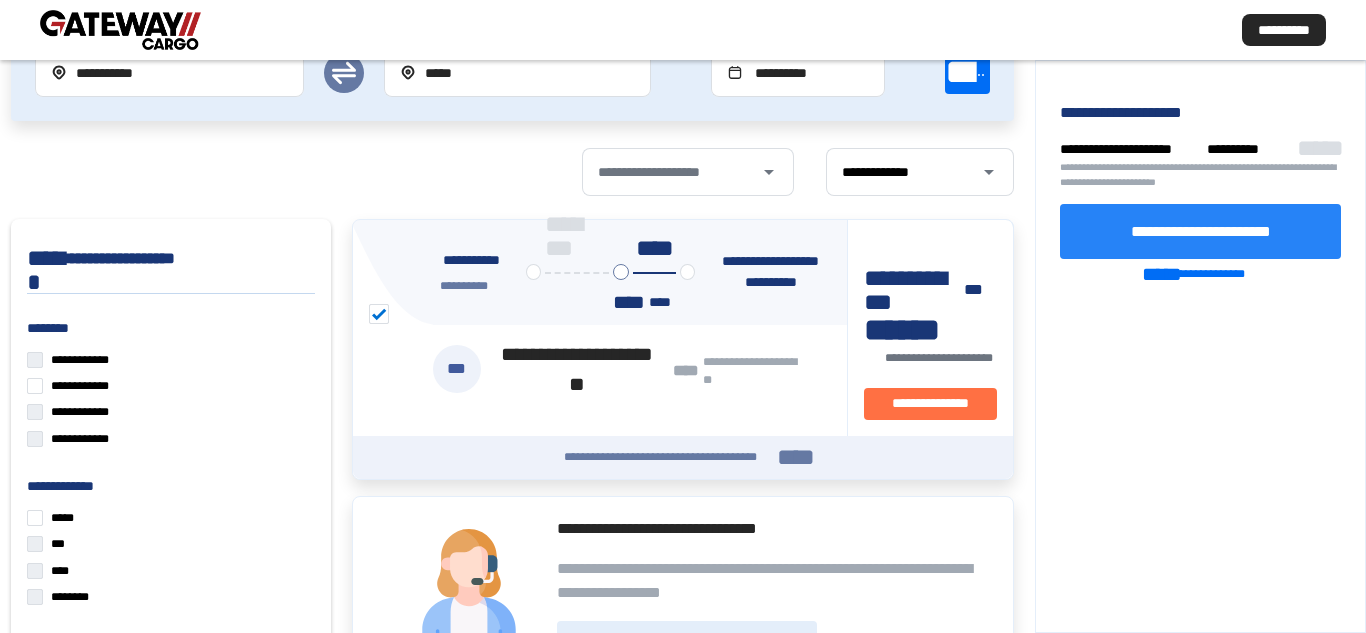 click on "**********" 